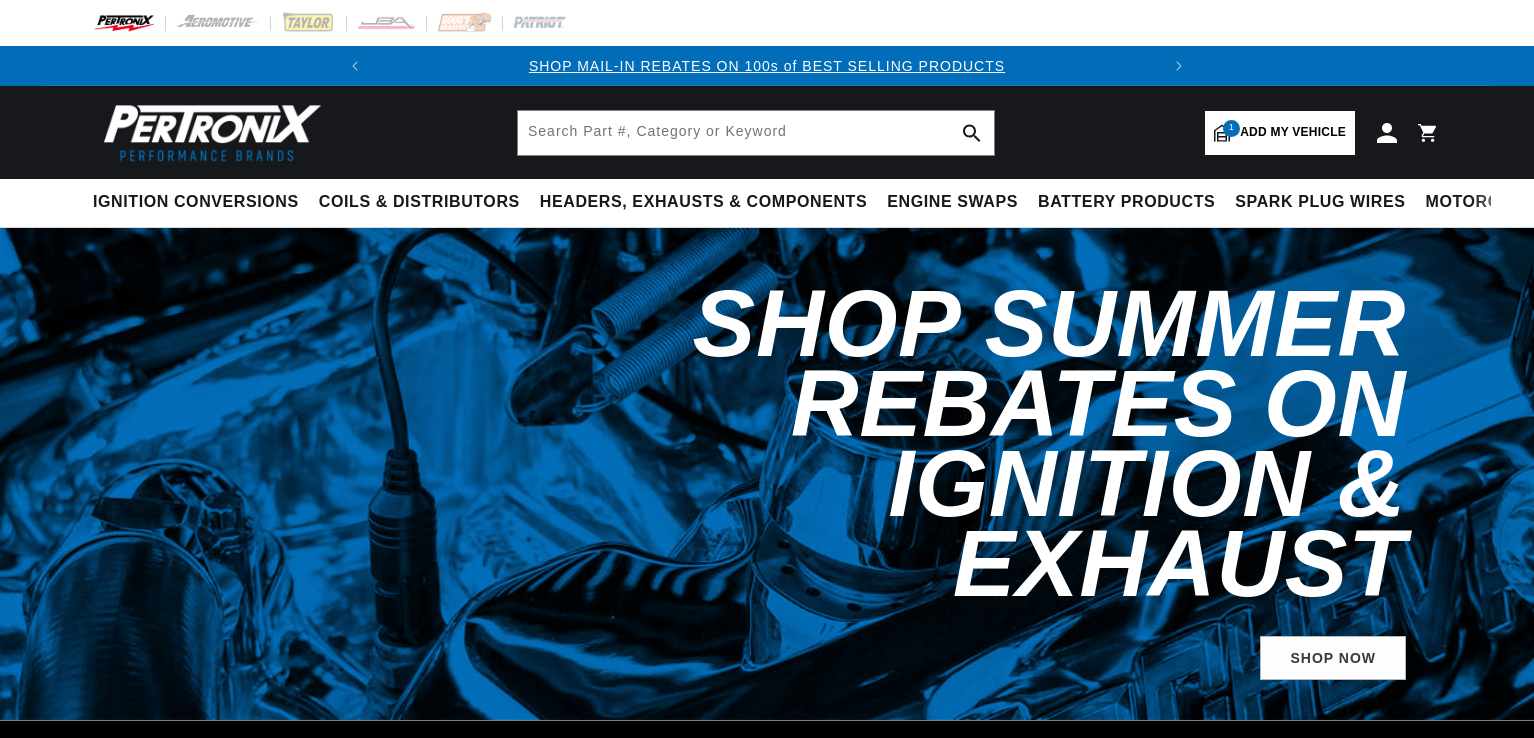select on "1966" 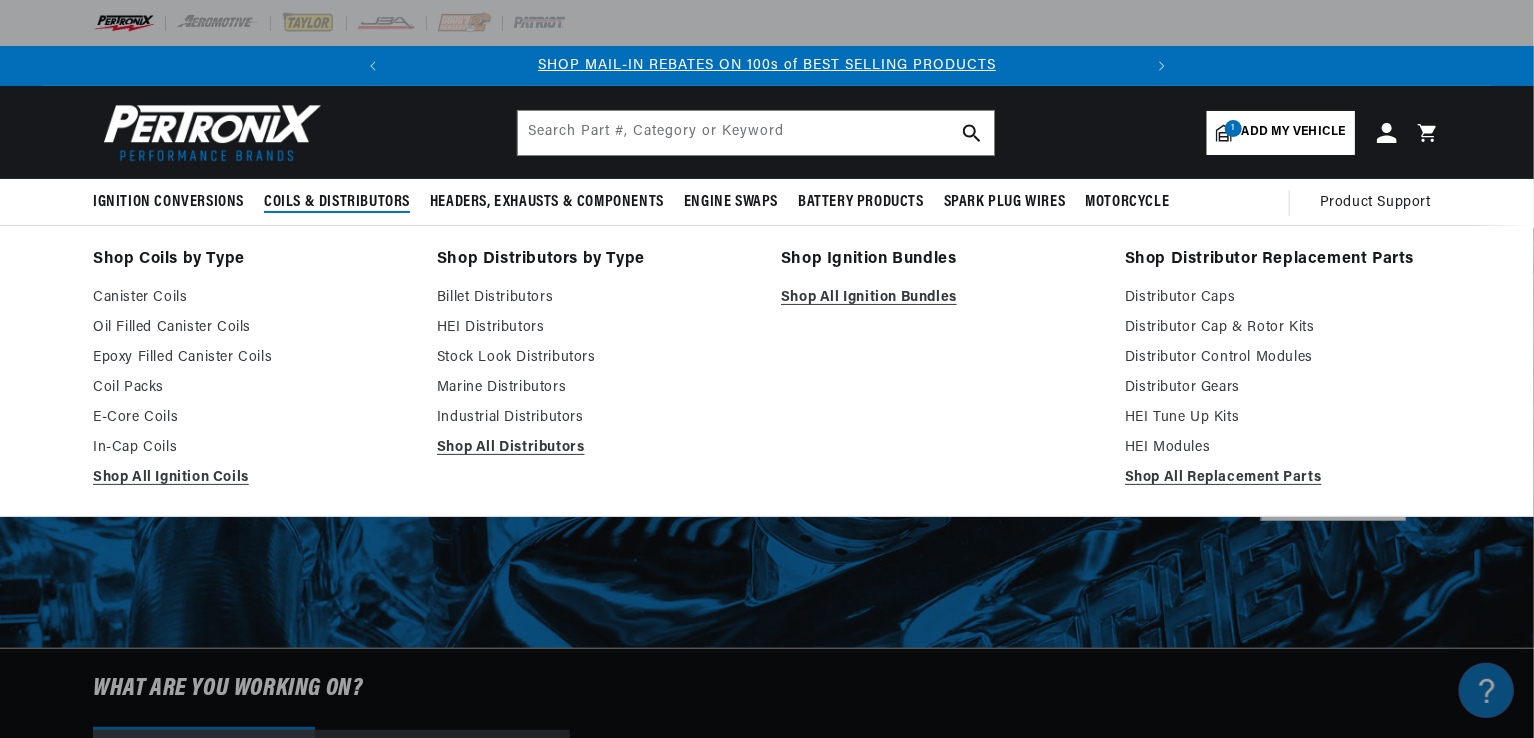 scroll, scrollTop: 0, scrollLeft: 0, axis: both 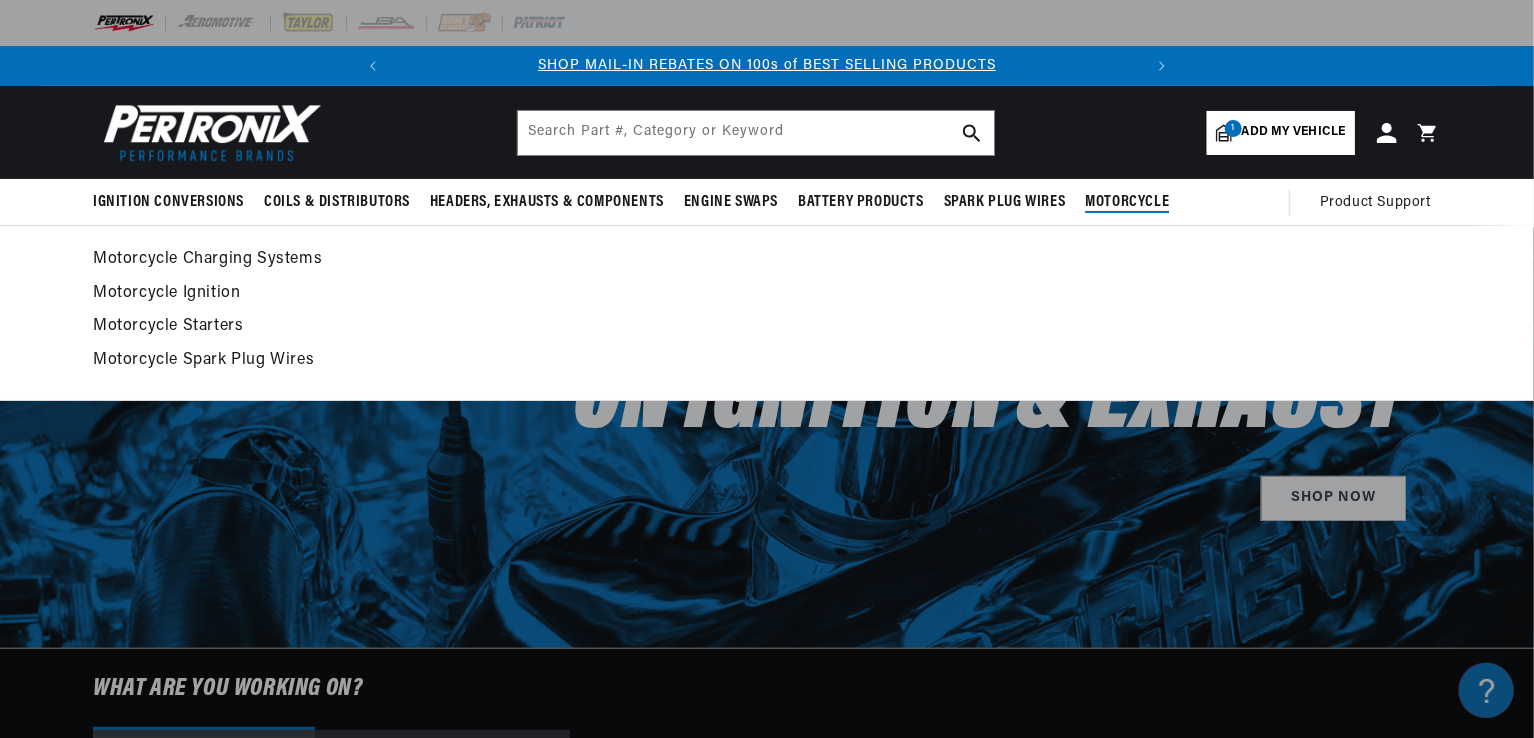 click on "Motorcycle" at bounding box center (1127, 202) 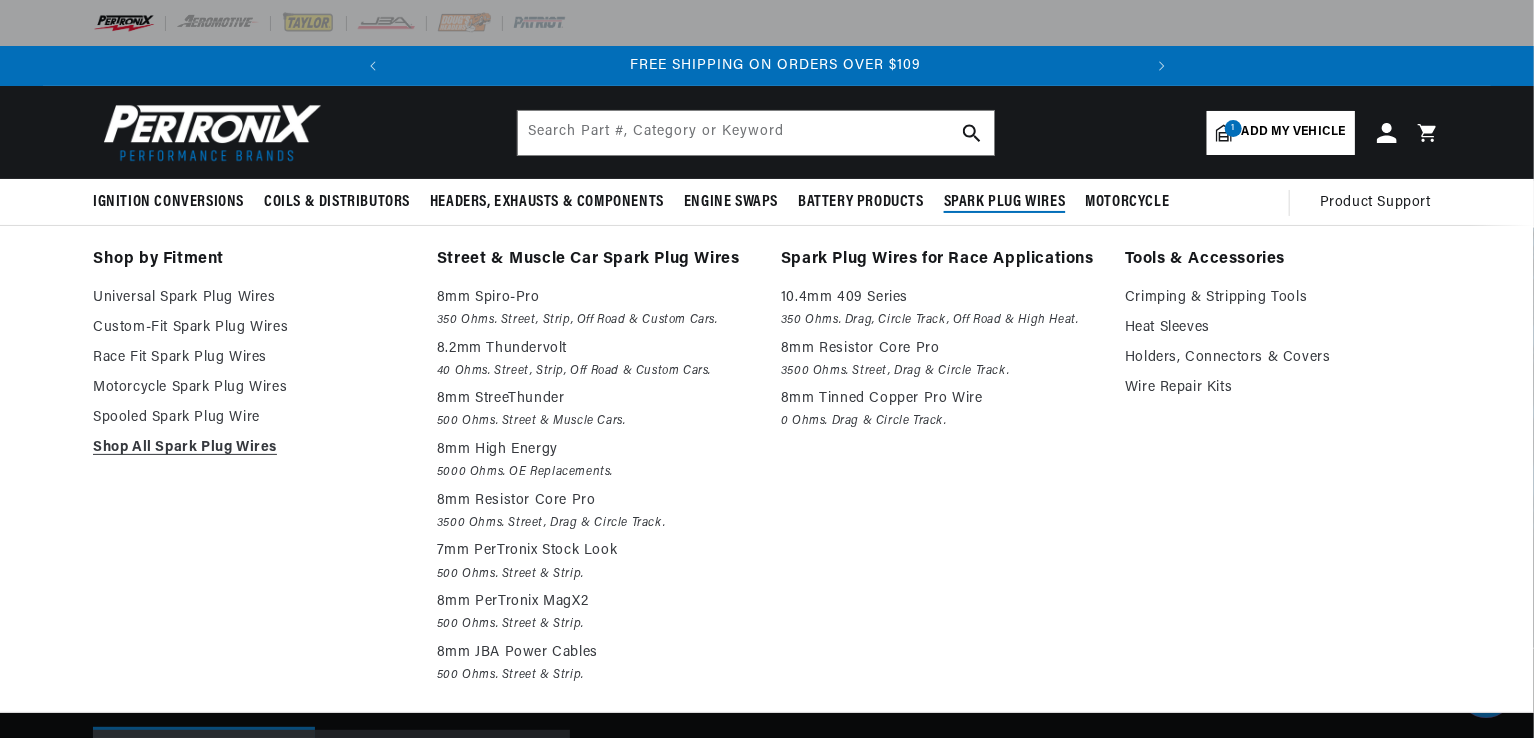 scroll, scrollTop: 0, scrollLeft: 746, axis: horizontal 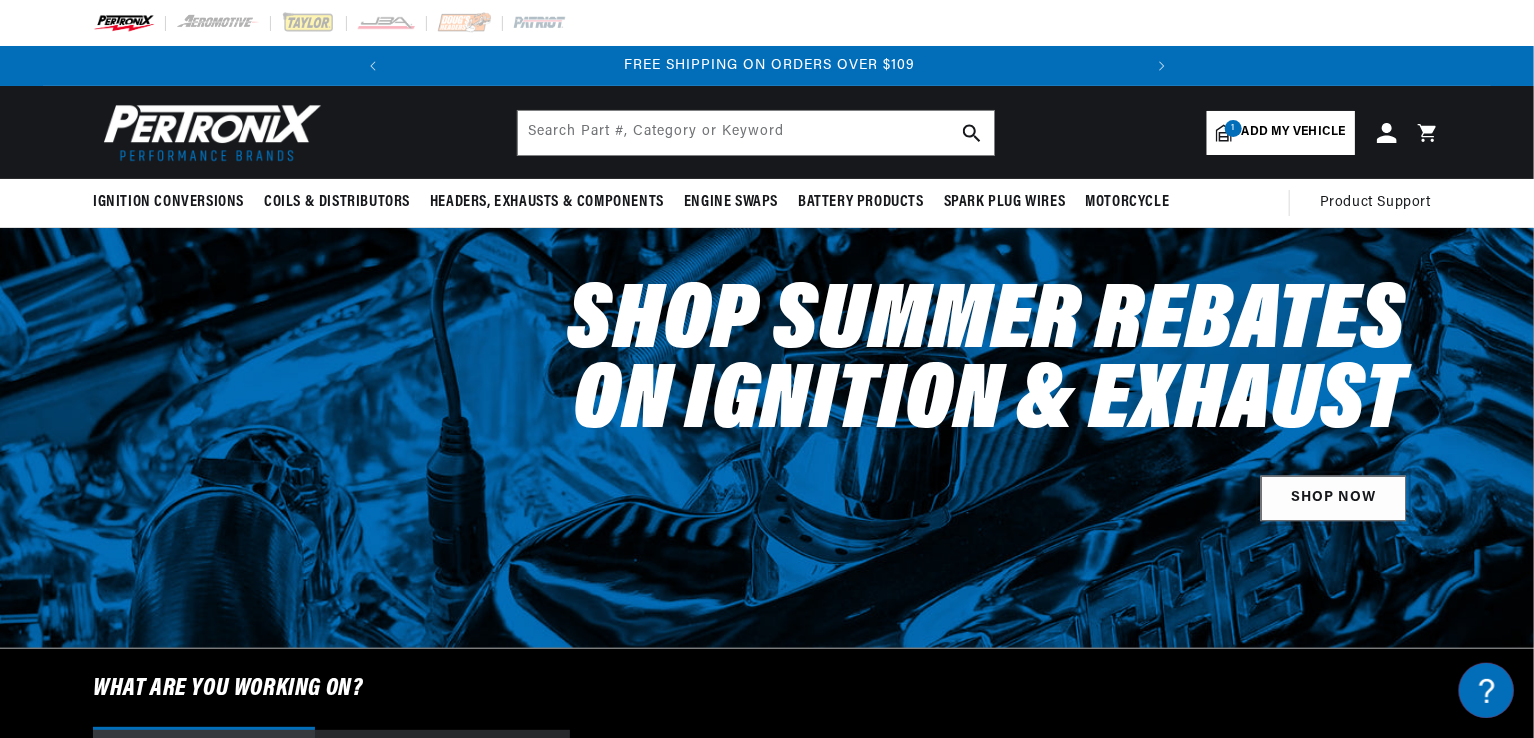 click on "Shop Now" at bounding box center [1333, 498] 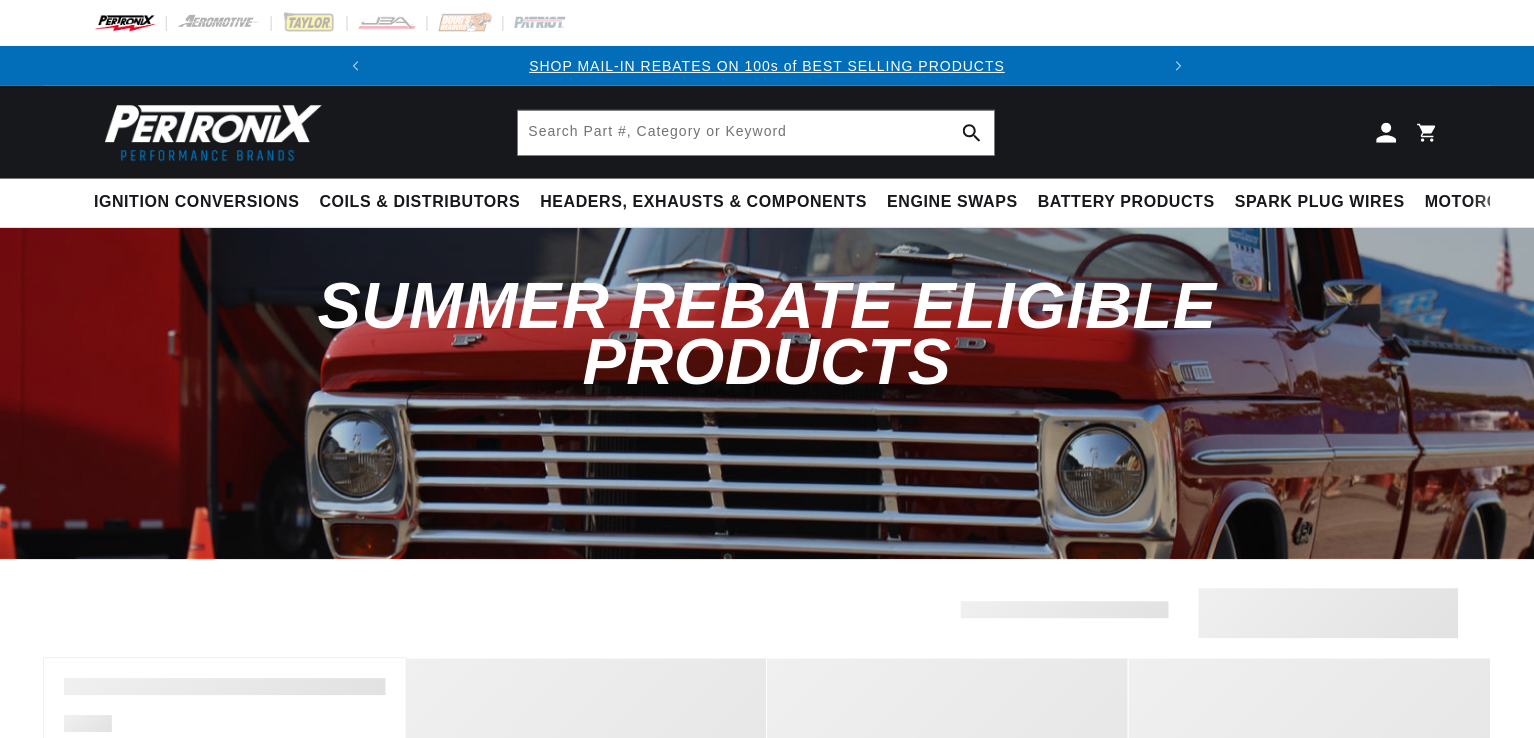 scroll, scrollTop: 0, scrollLeft: 0, axis: both 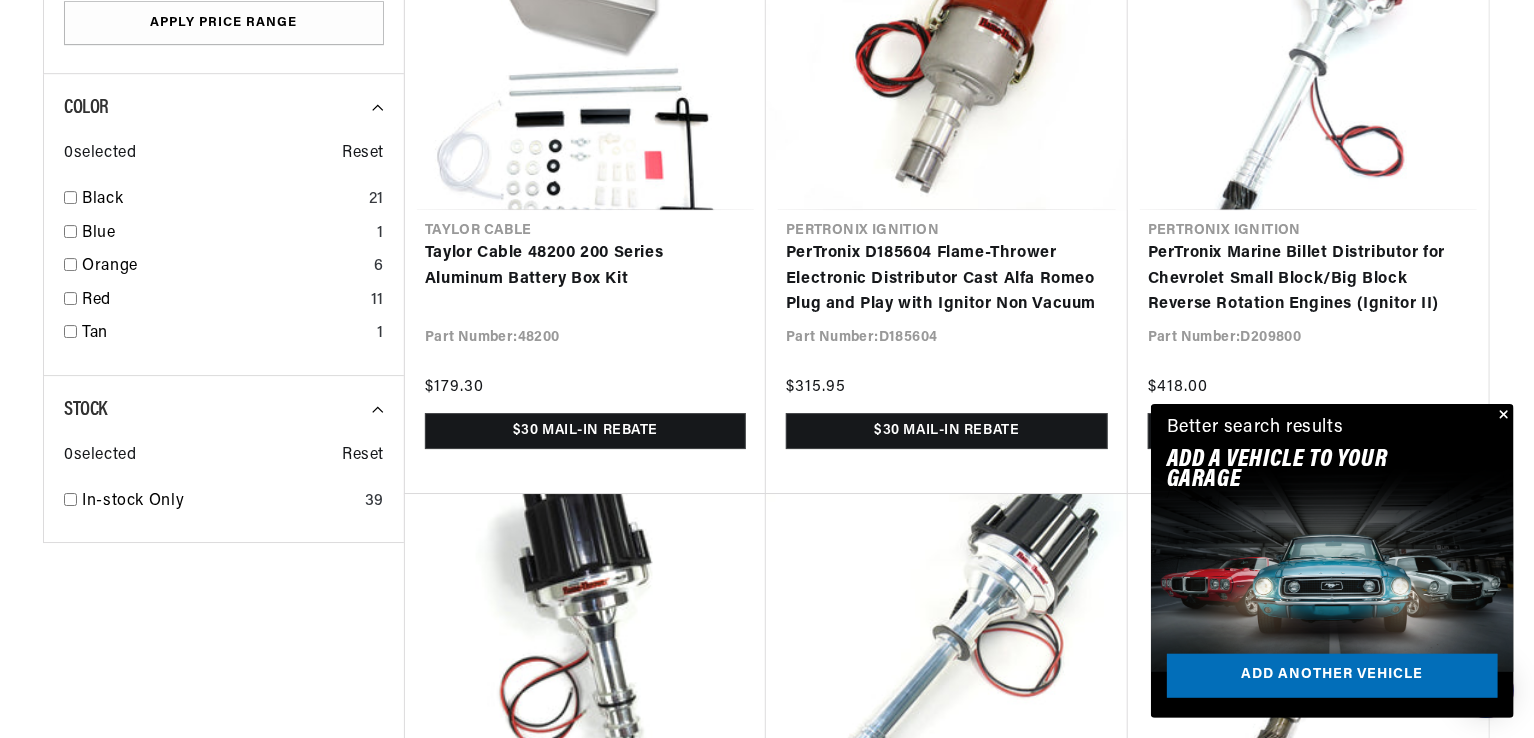 click at bounding box center [1502, 416] 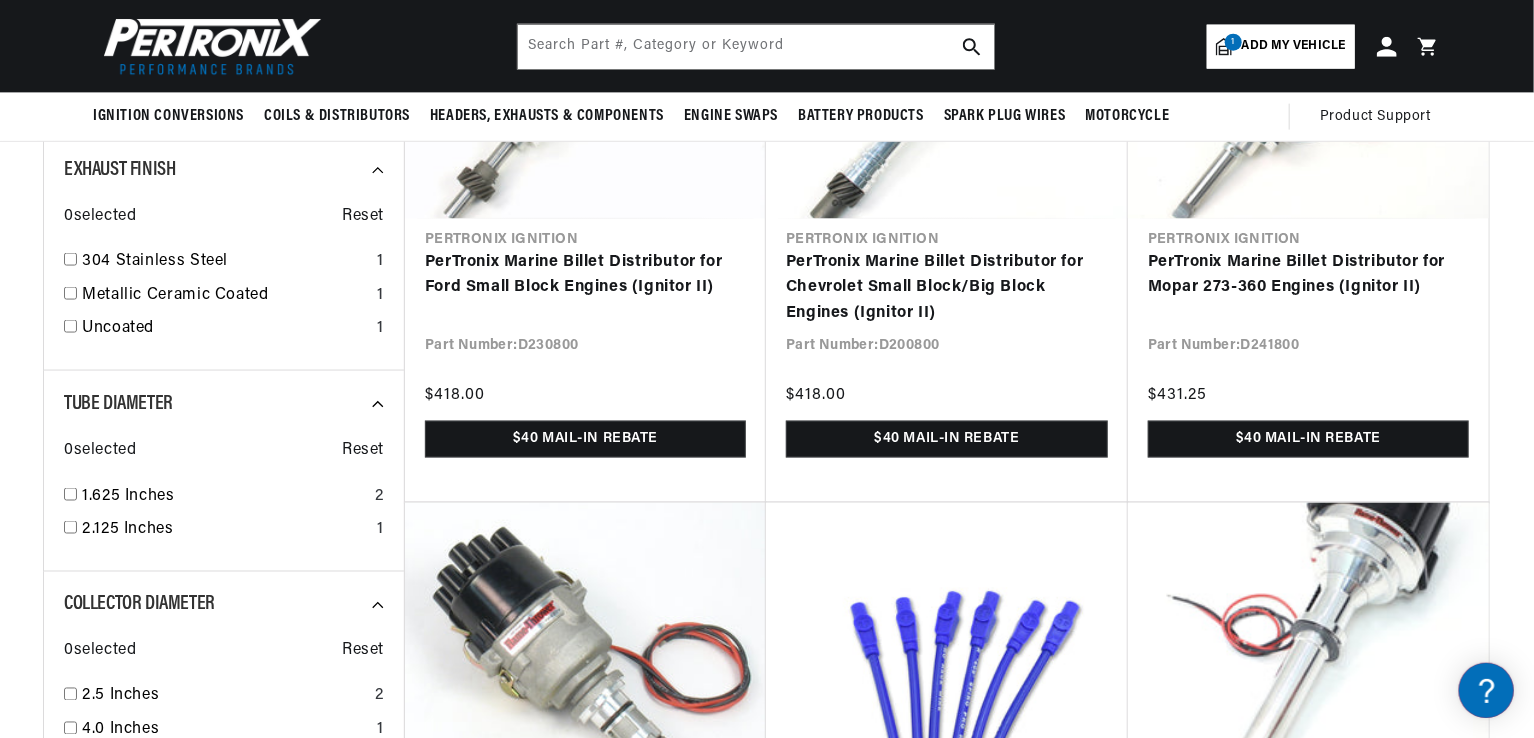 scroll, scrollTop: 1344, scrollLeft: 0, axis: vertical 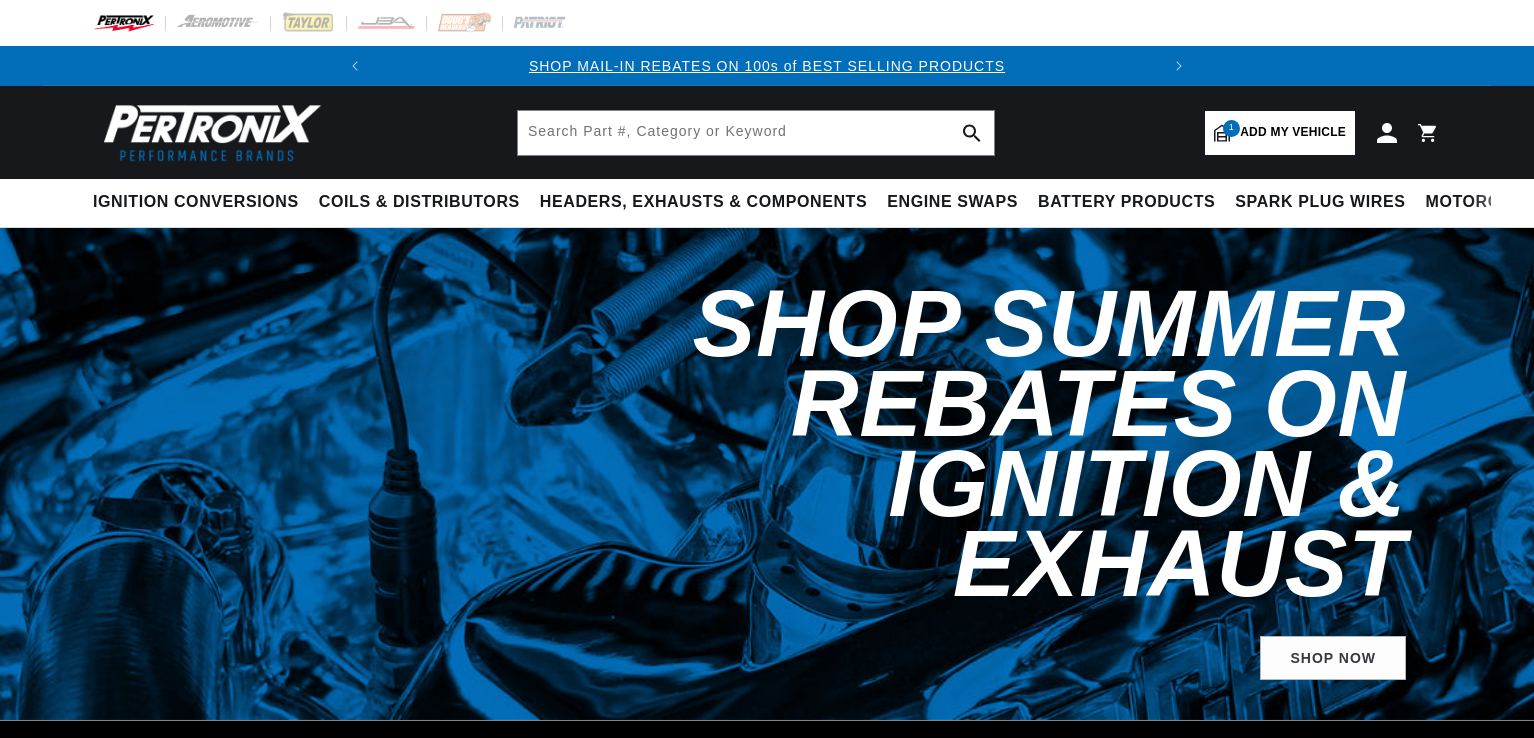 select on "1966" 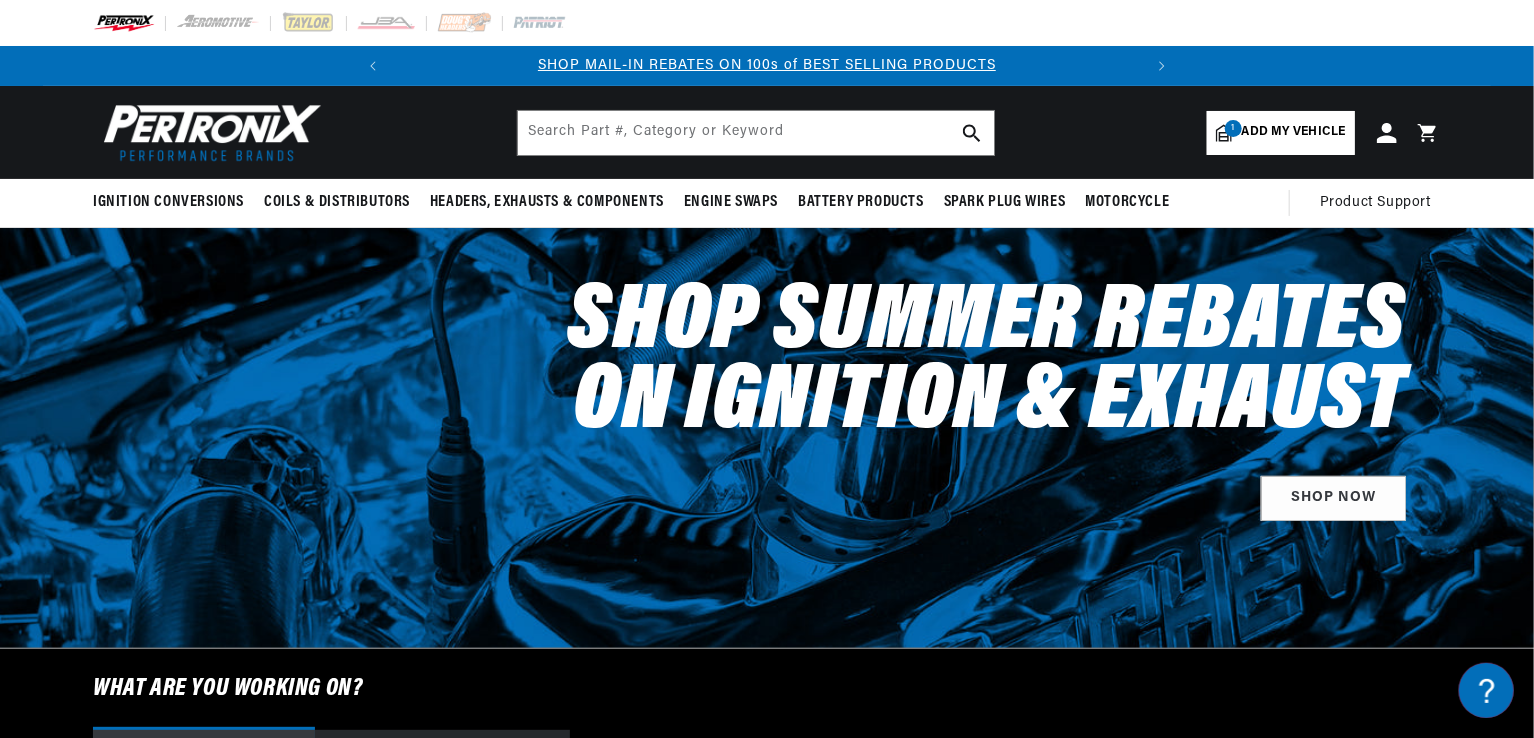 scroll, scrollTop: 0, scrollLeft: 0, axis: both 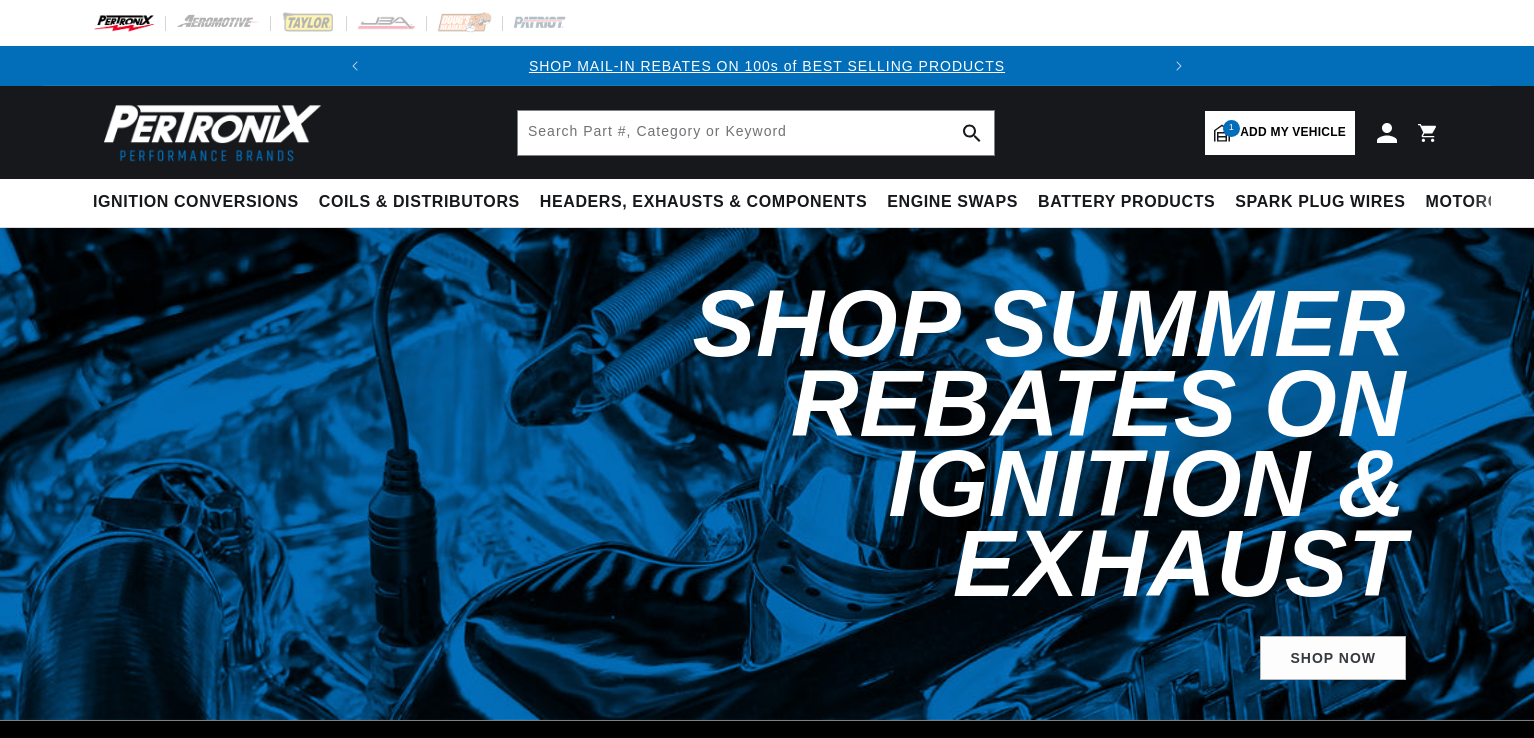 select on "1966" 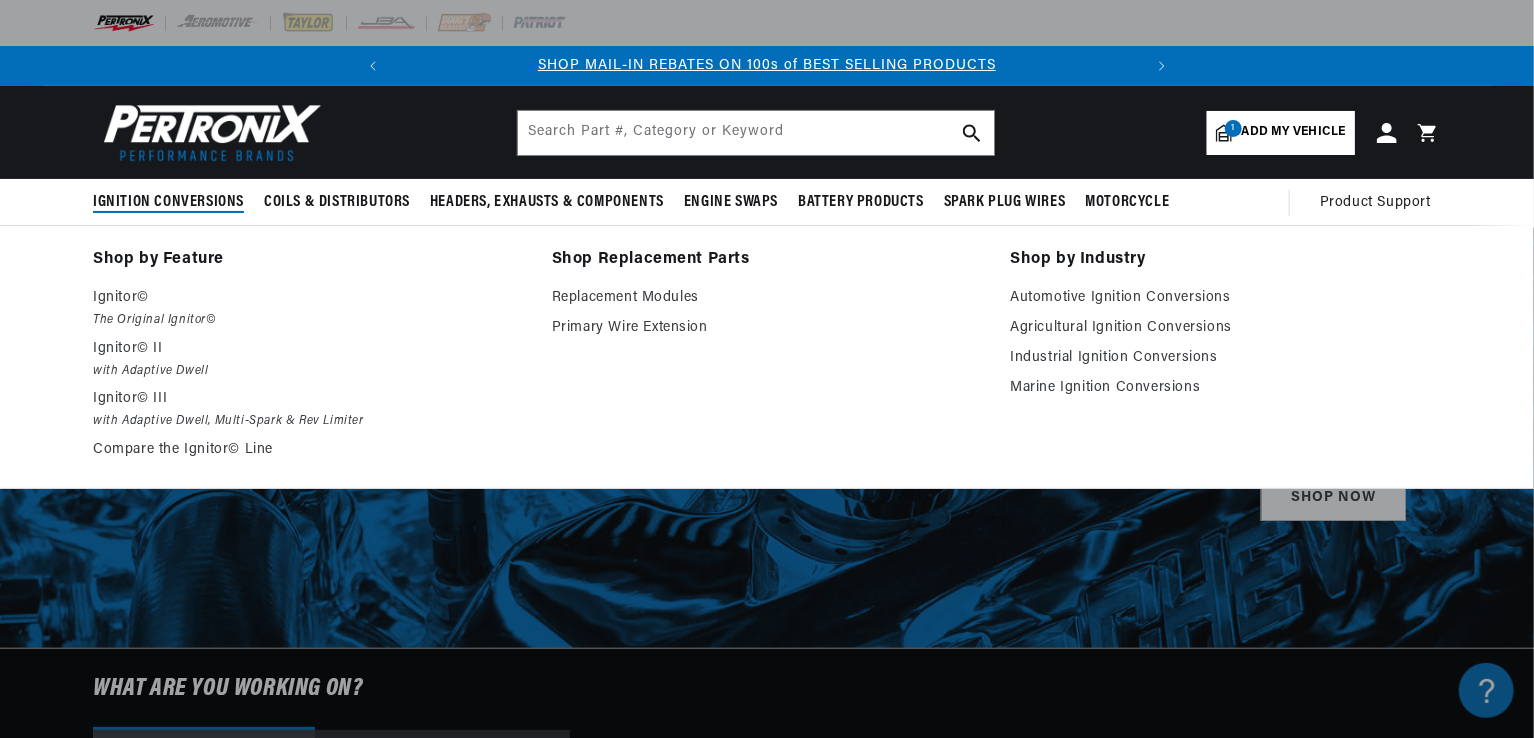 click on "Ignition Conversions" at bounding box center (168, 202) 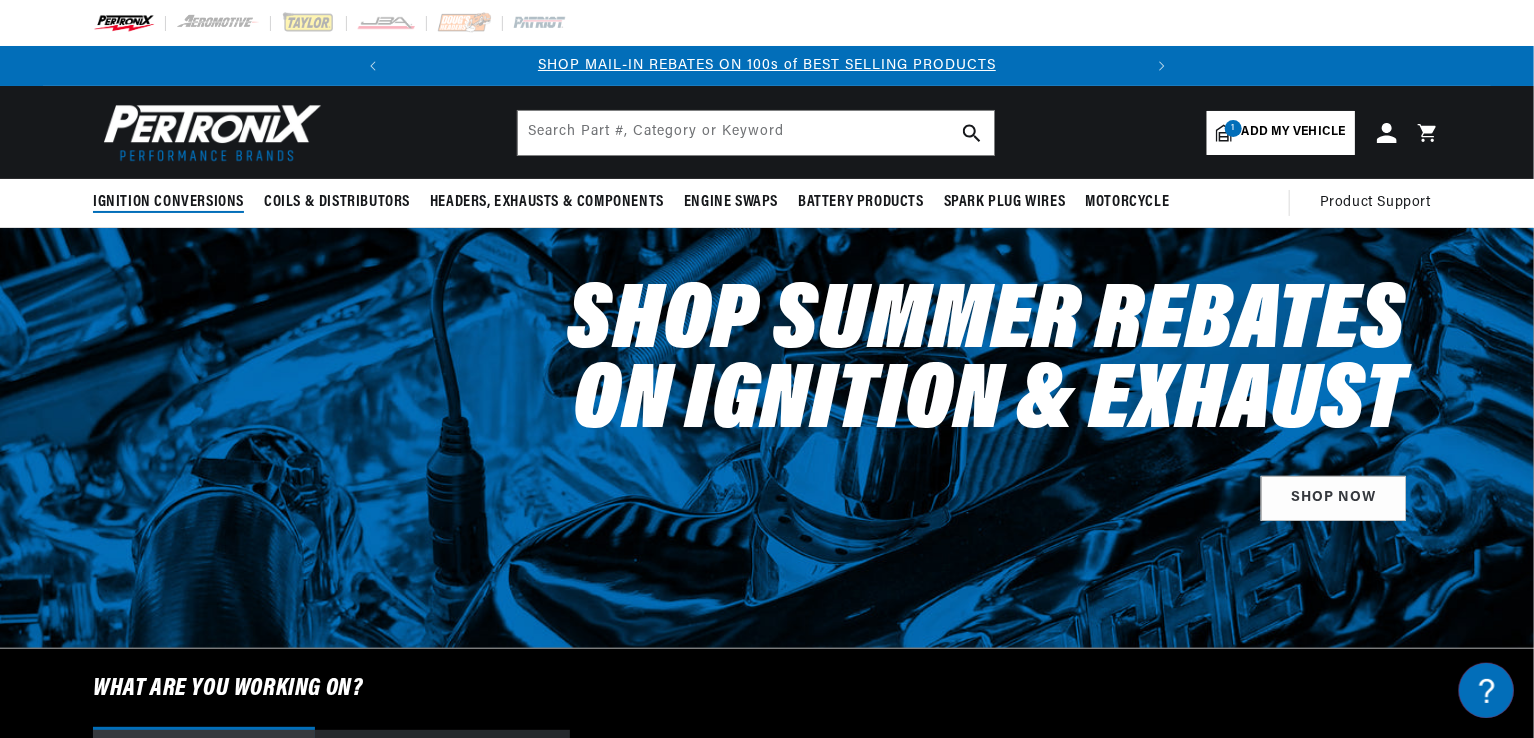 scroll, scrollTop: 0, scrollLeft: 0, axis: both 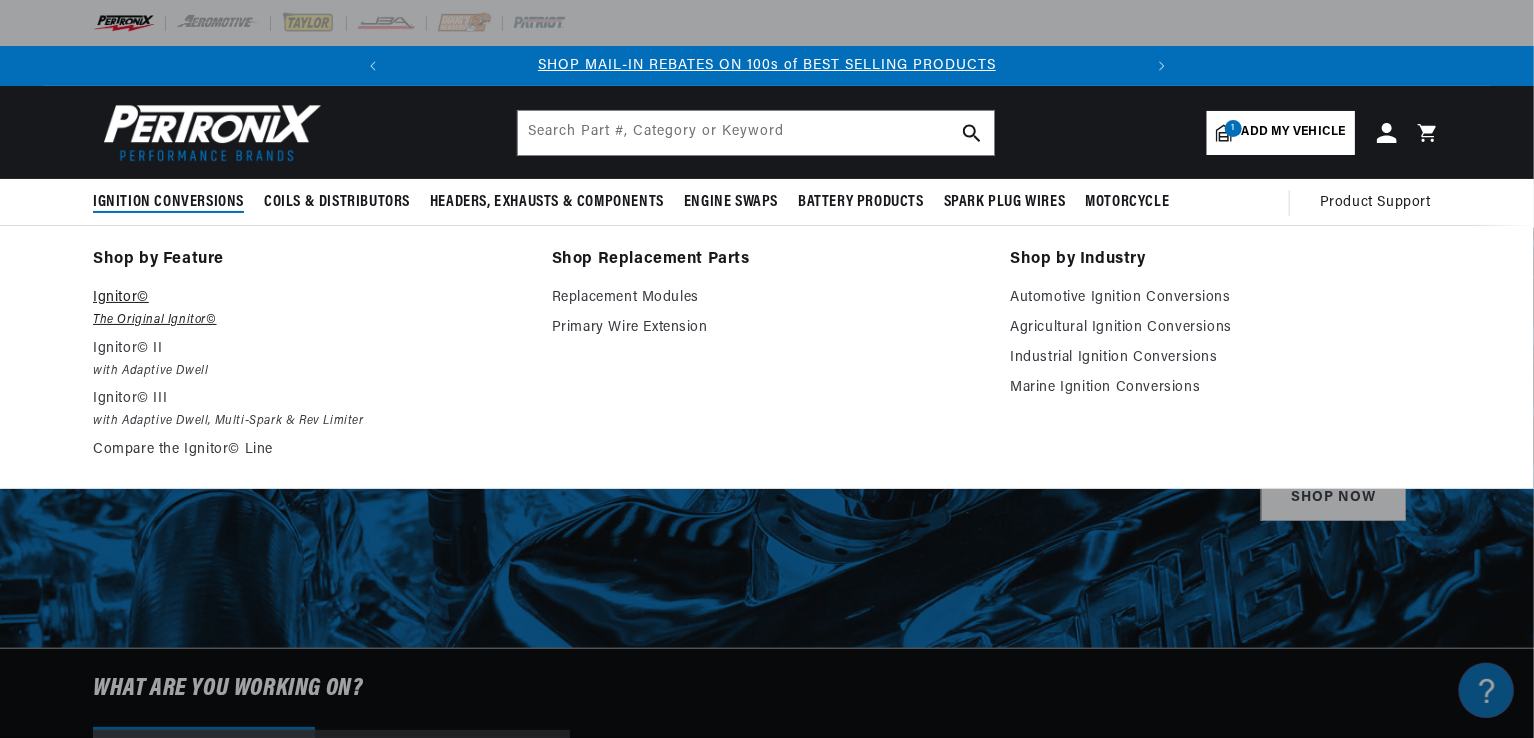 click on "Ignitor©" at bounding box center [308, 298] 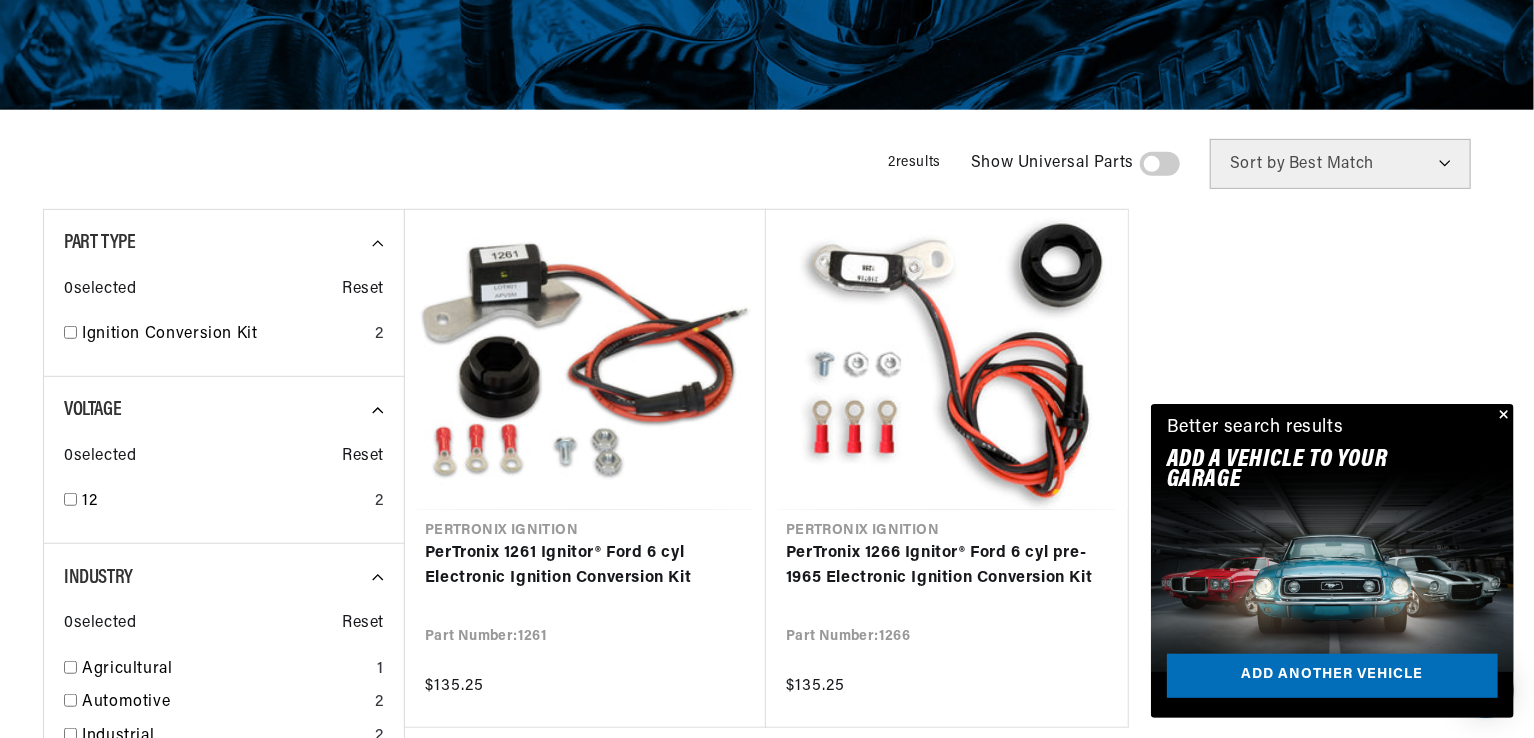 scroll, scrollTop: 628, scrollLeft: 0, axis: vertical 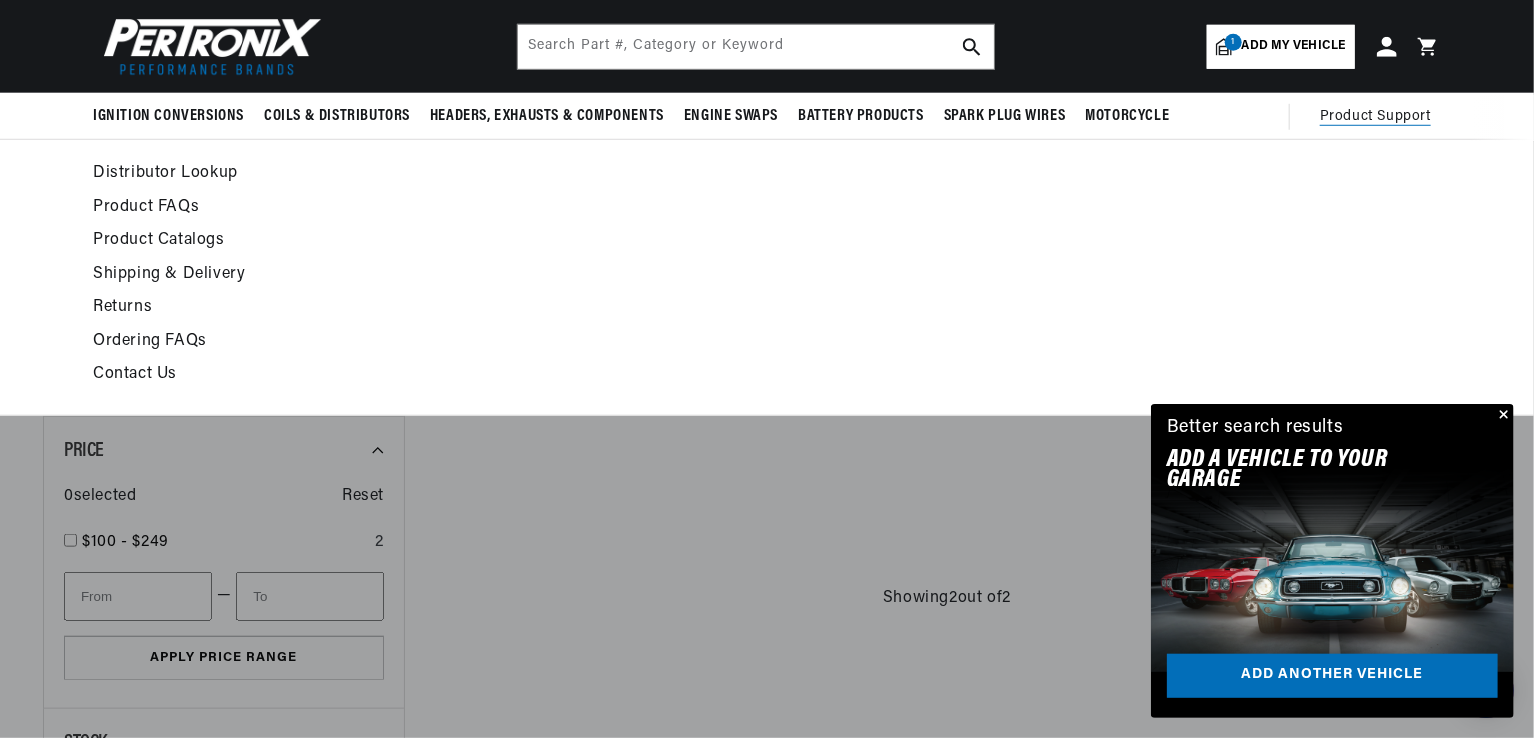 click on "Contact Us" at bounding box center [584, 375] 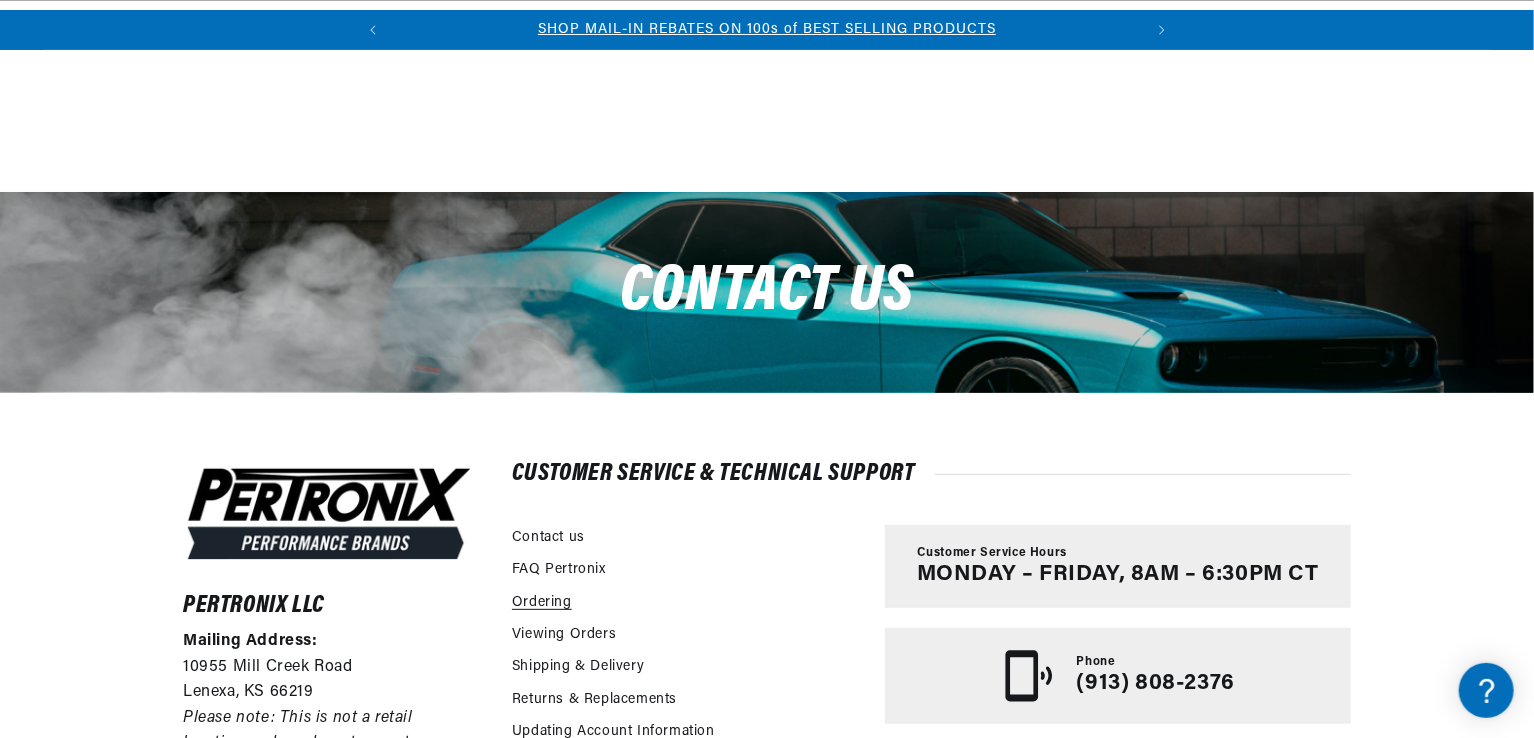 scroll, scrollTop: 436, scrollLeft: 0, axis: vertical 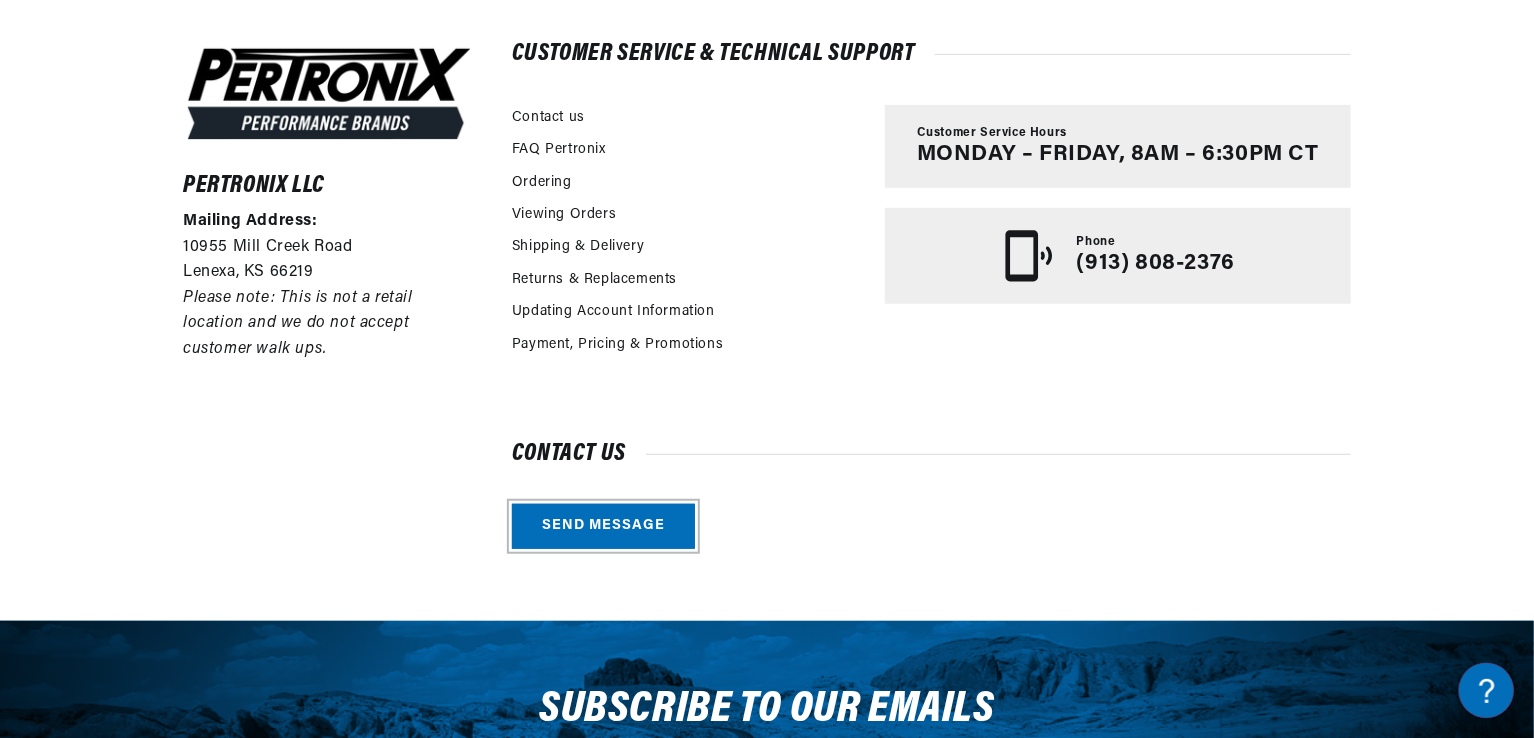 click on "Send message" at bounding box center [603, 526] 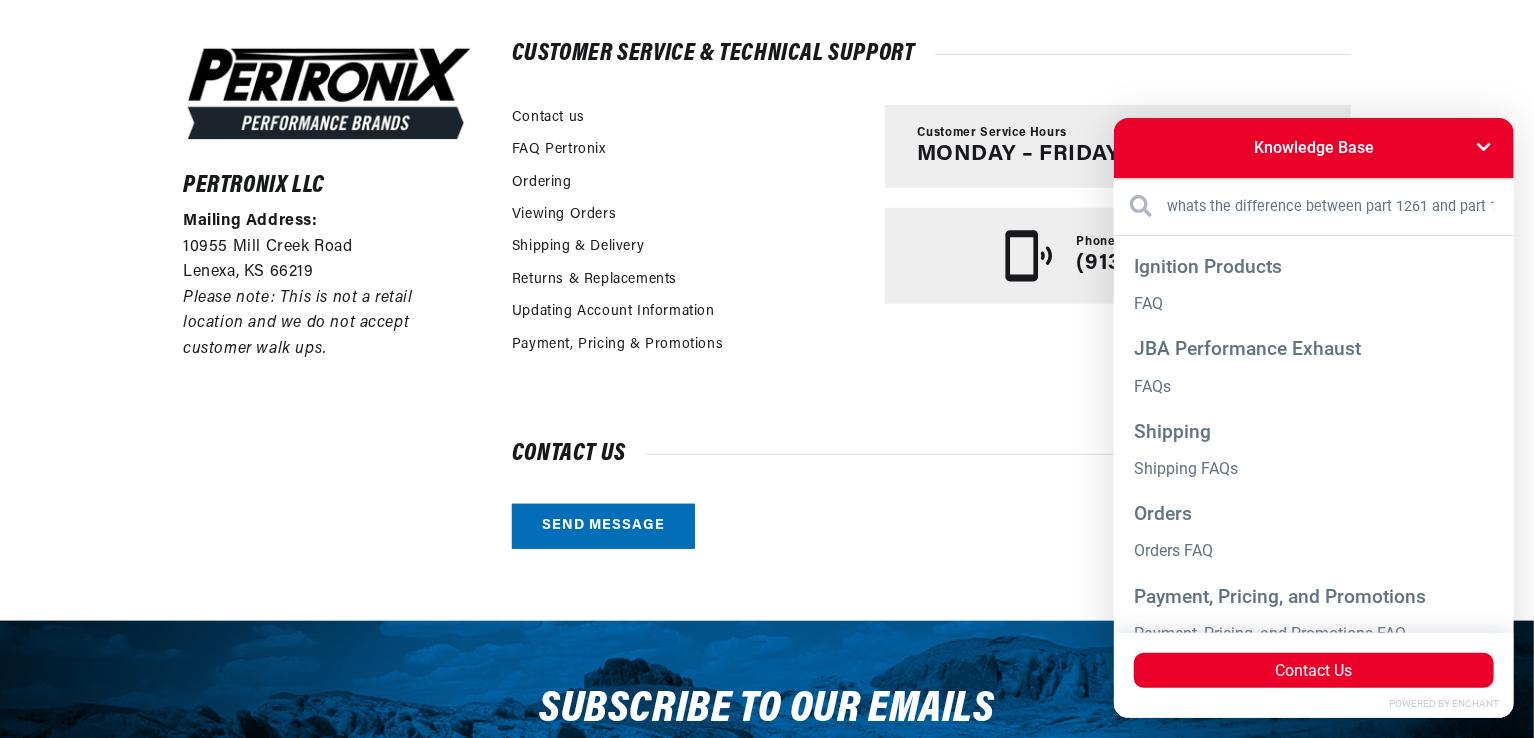 scroll, scrollTop: 0, scrollLeft: 746, axis: horizontal 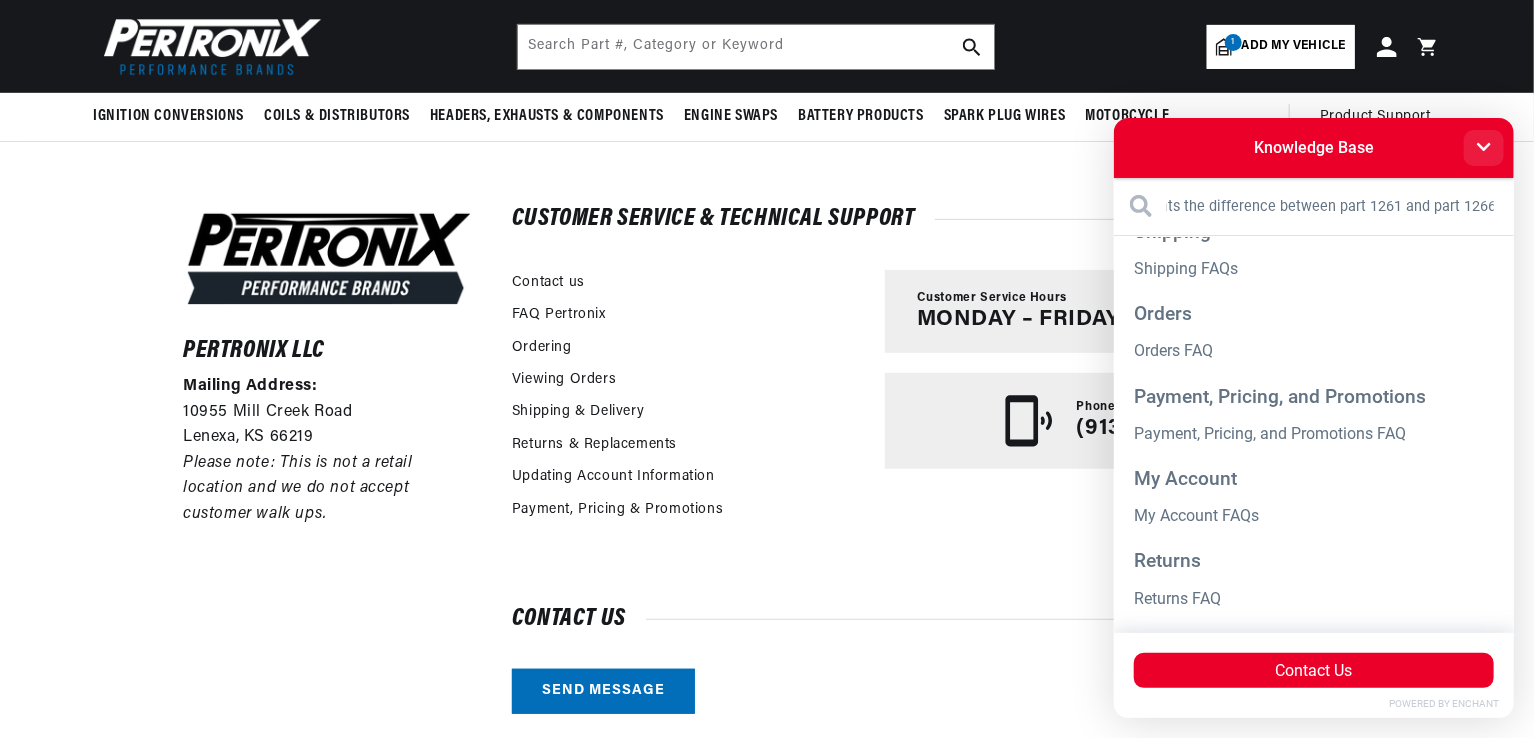 type on "whats the difference between part 1261 and part 1266?" 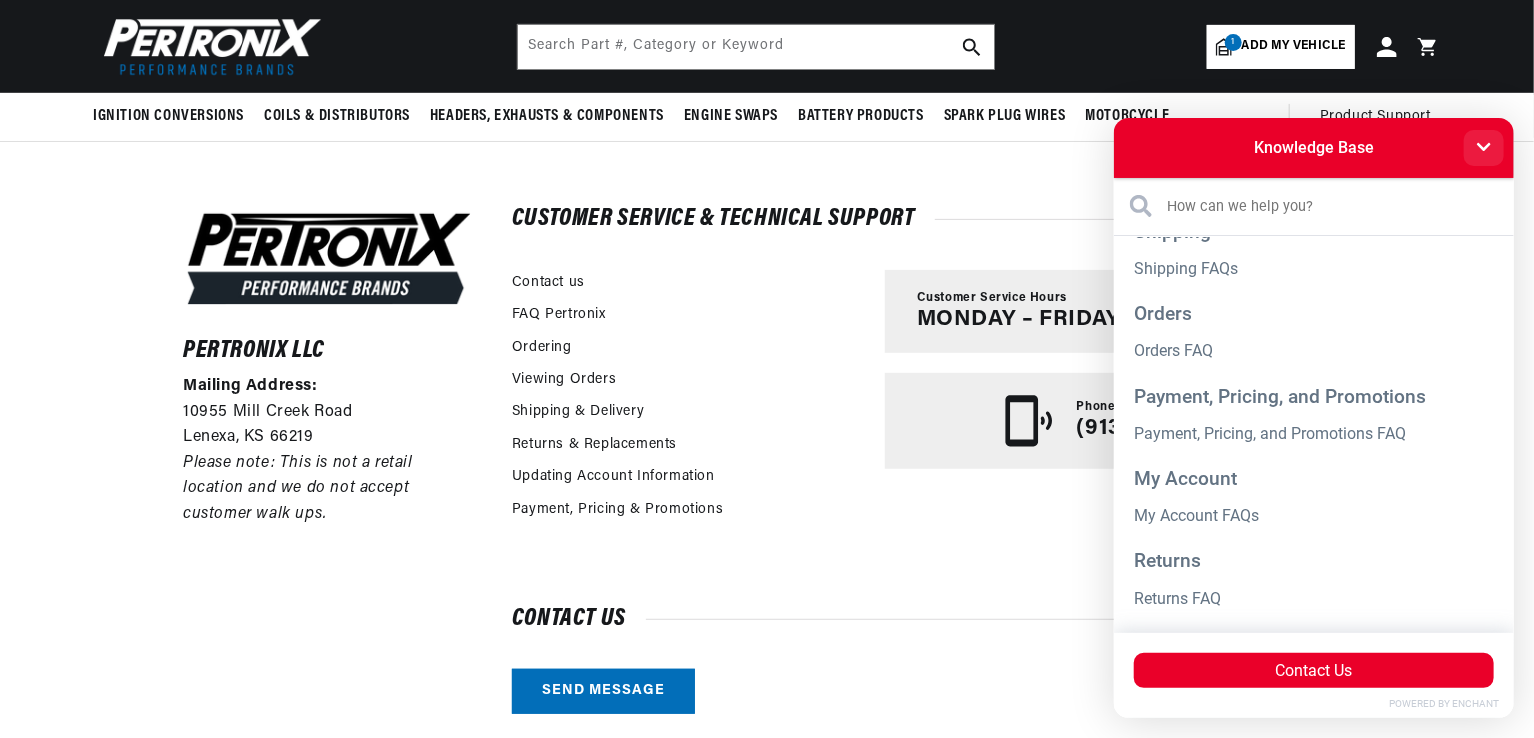 scroll, scrollTop: 0, scrollLeft: 0, axis: both 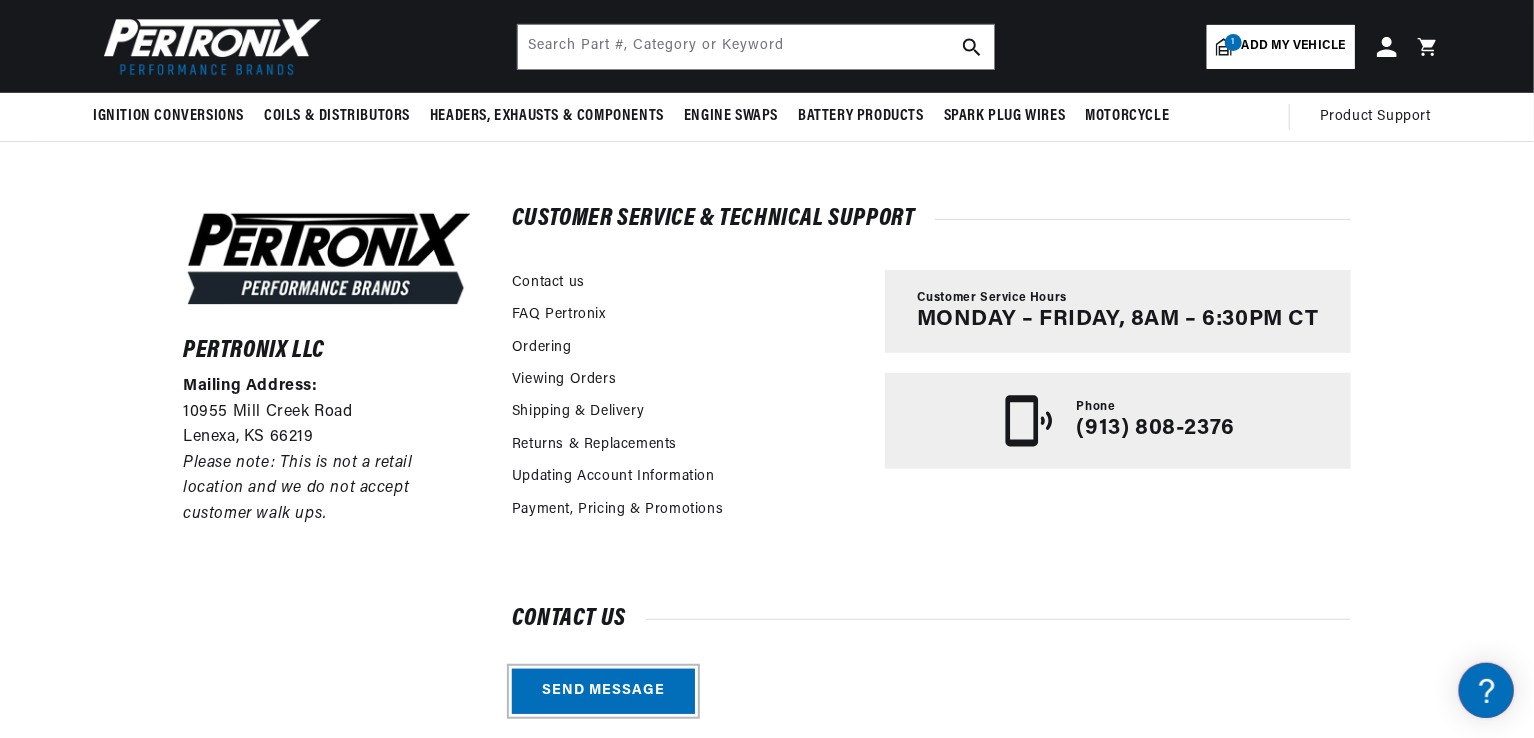 click on "Send message" at bounding box center (603, 691) 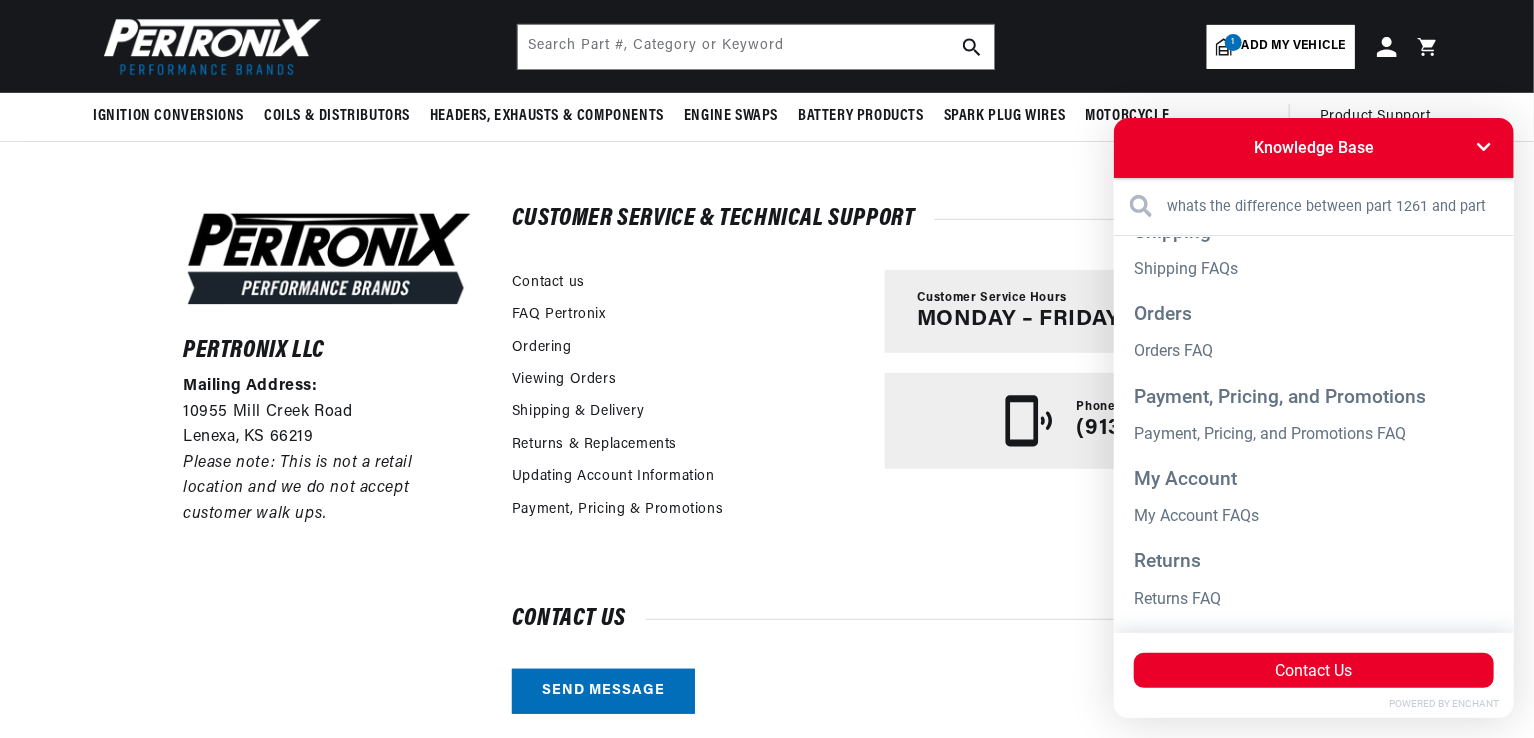 scroll, scrollTop: 0, scrollLeft: 0, axis: both 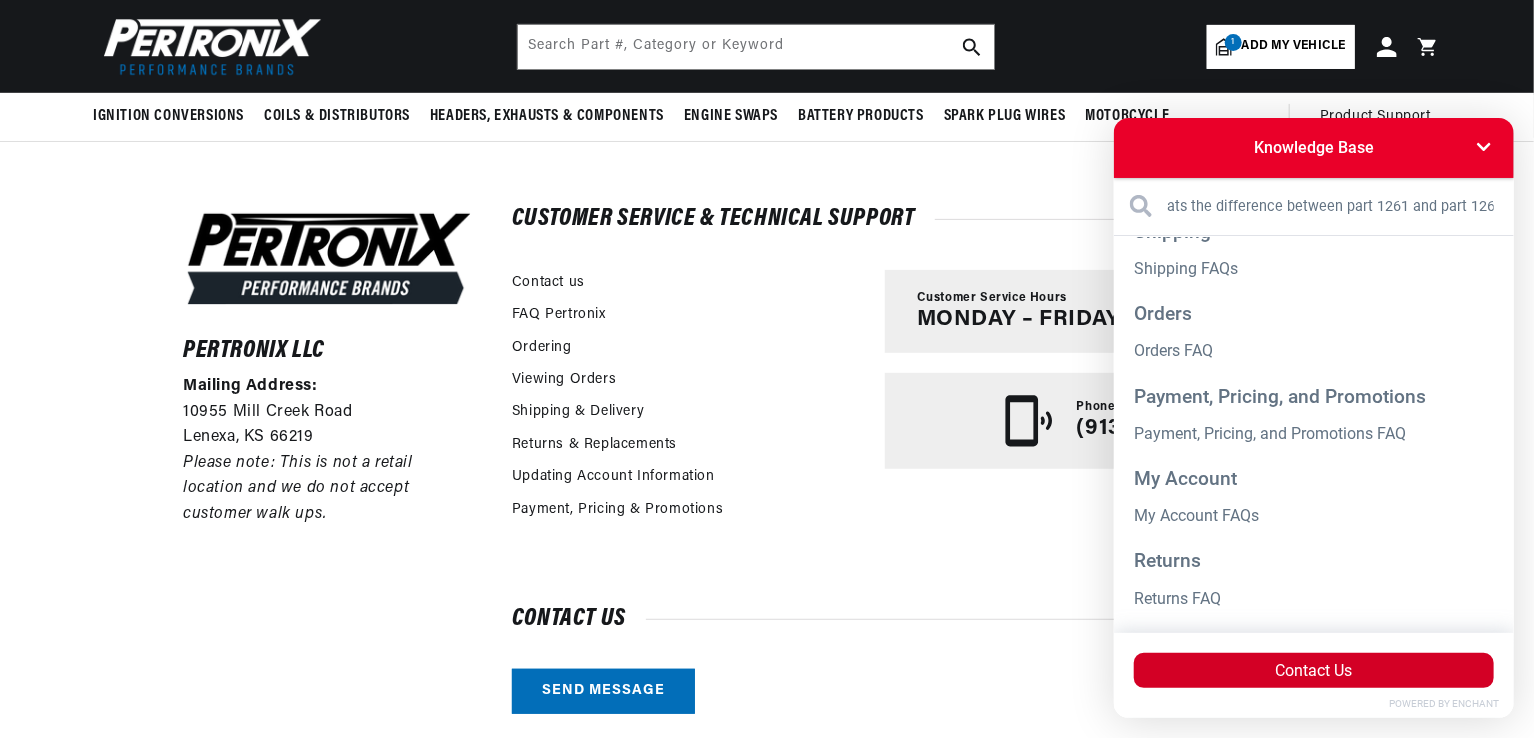 type on "whats the difference between part 1261 and part 1266" 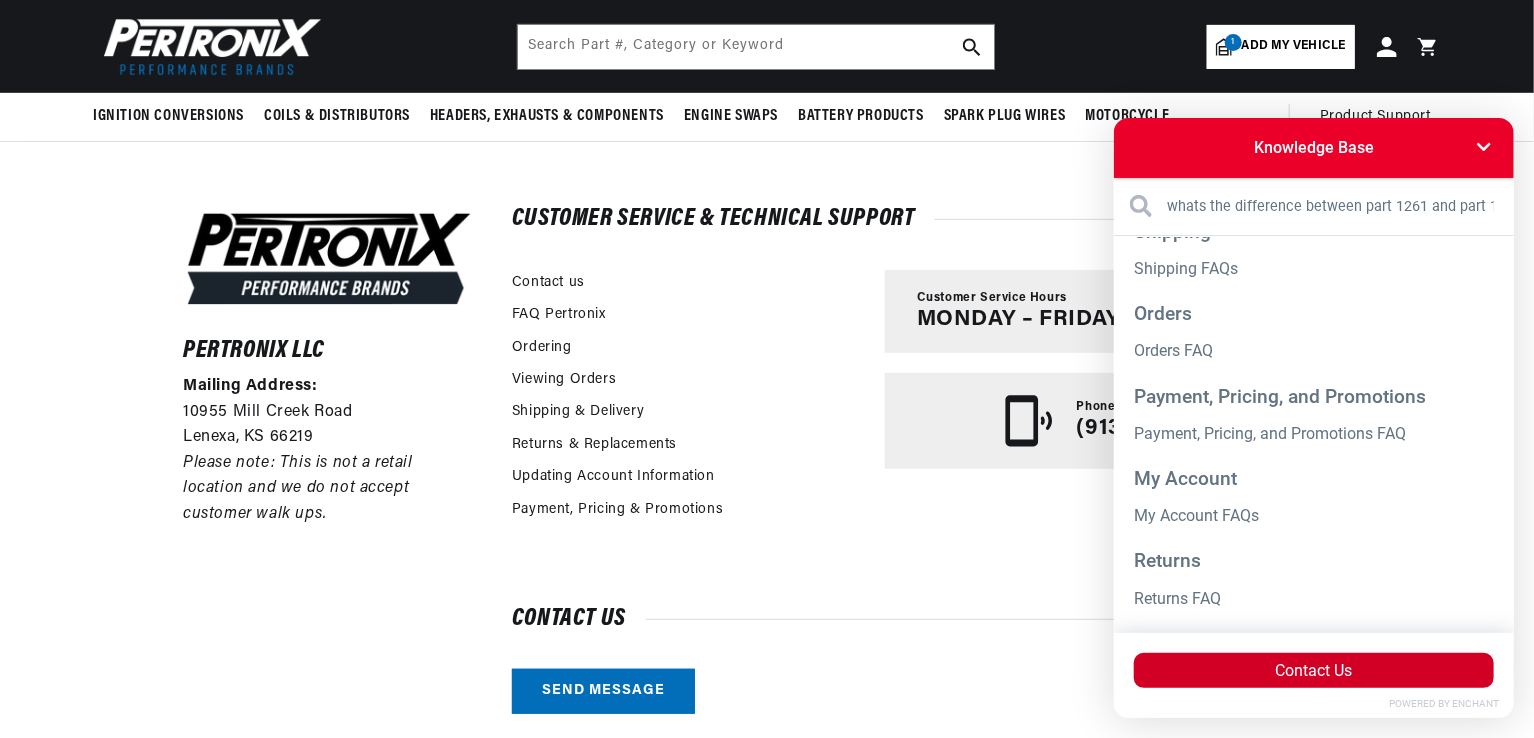 click on "Contact Us" at bounding box center [1313, 669] 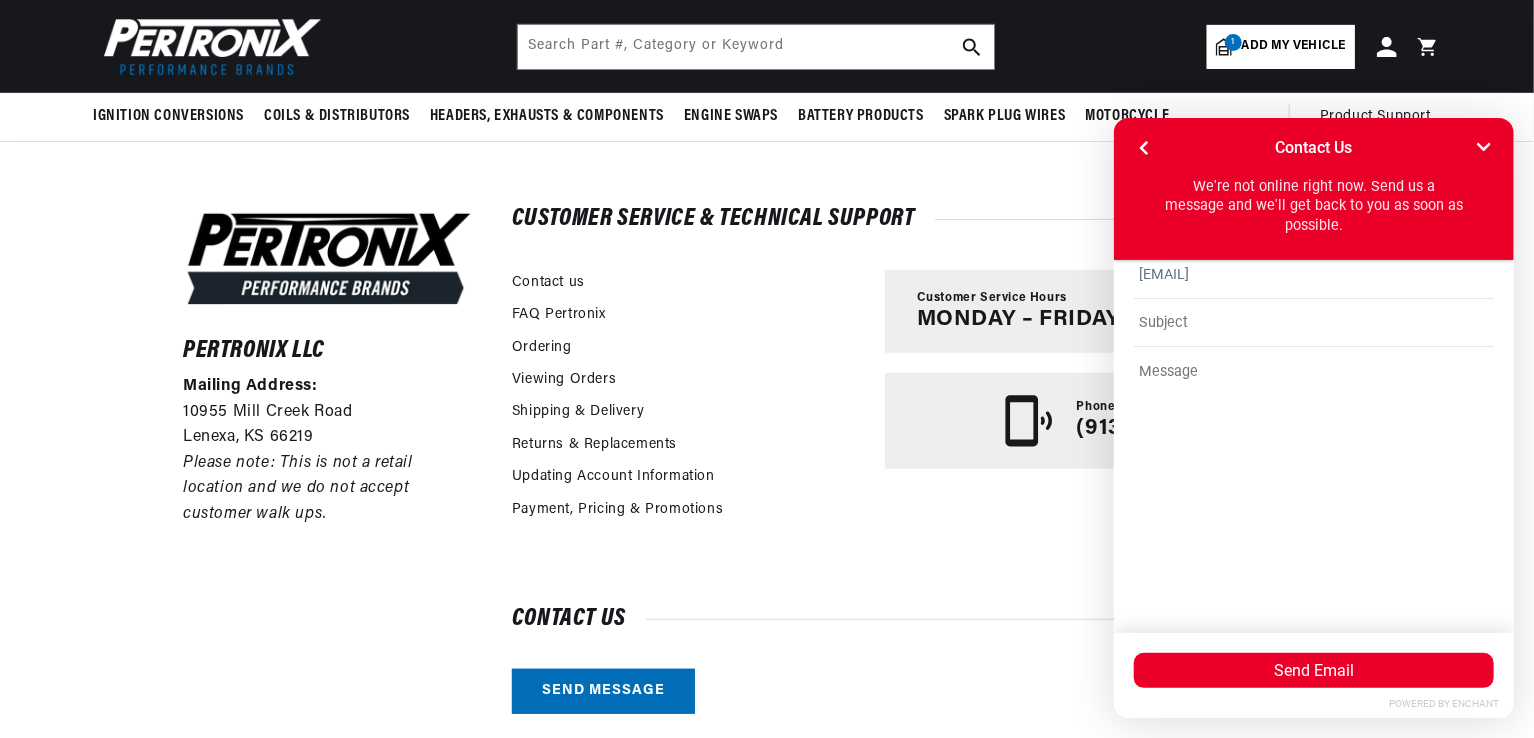 scroll, scrollTop: 0, scrollLeft: 746, axis: horizontal 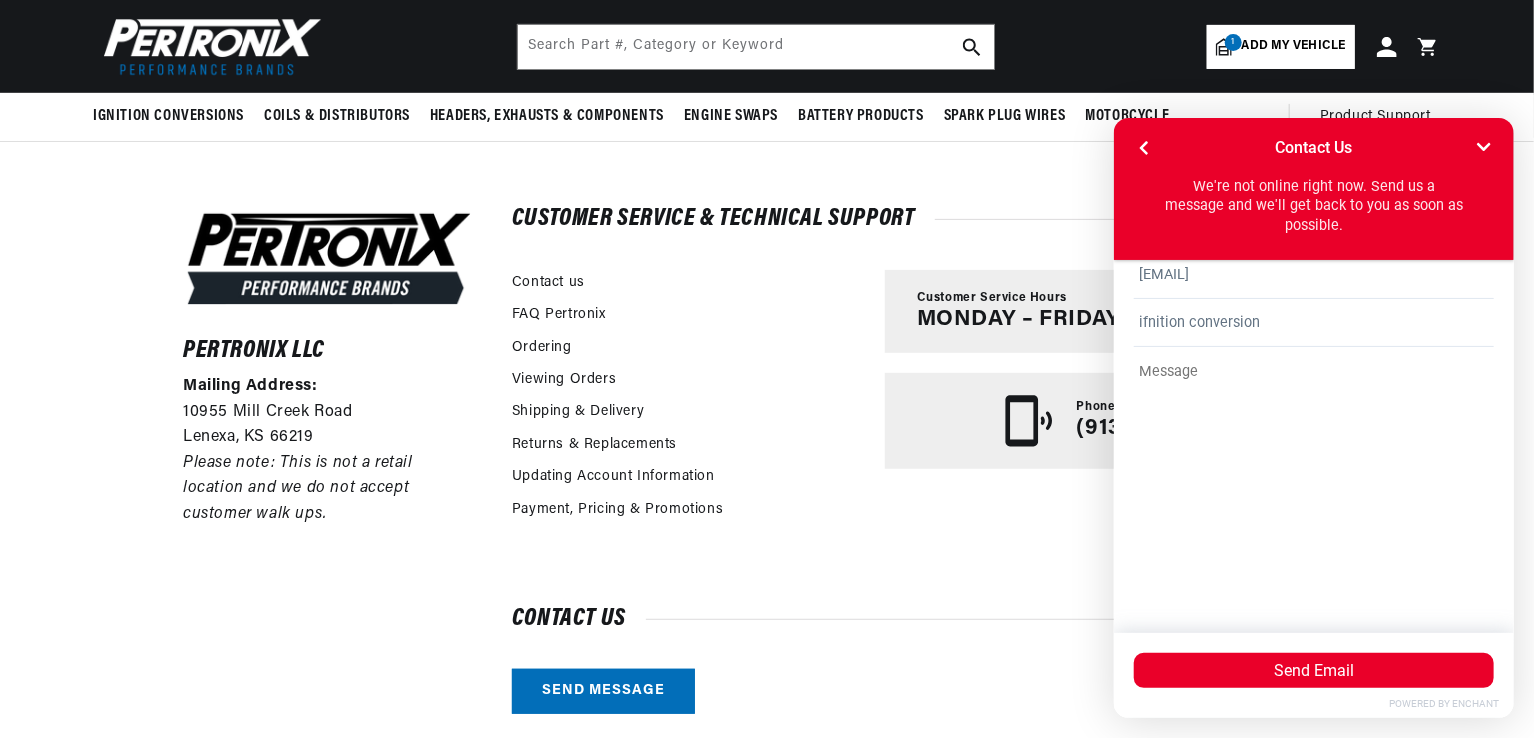 type on "ifnition conversion" 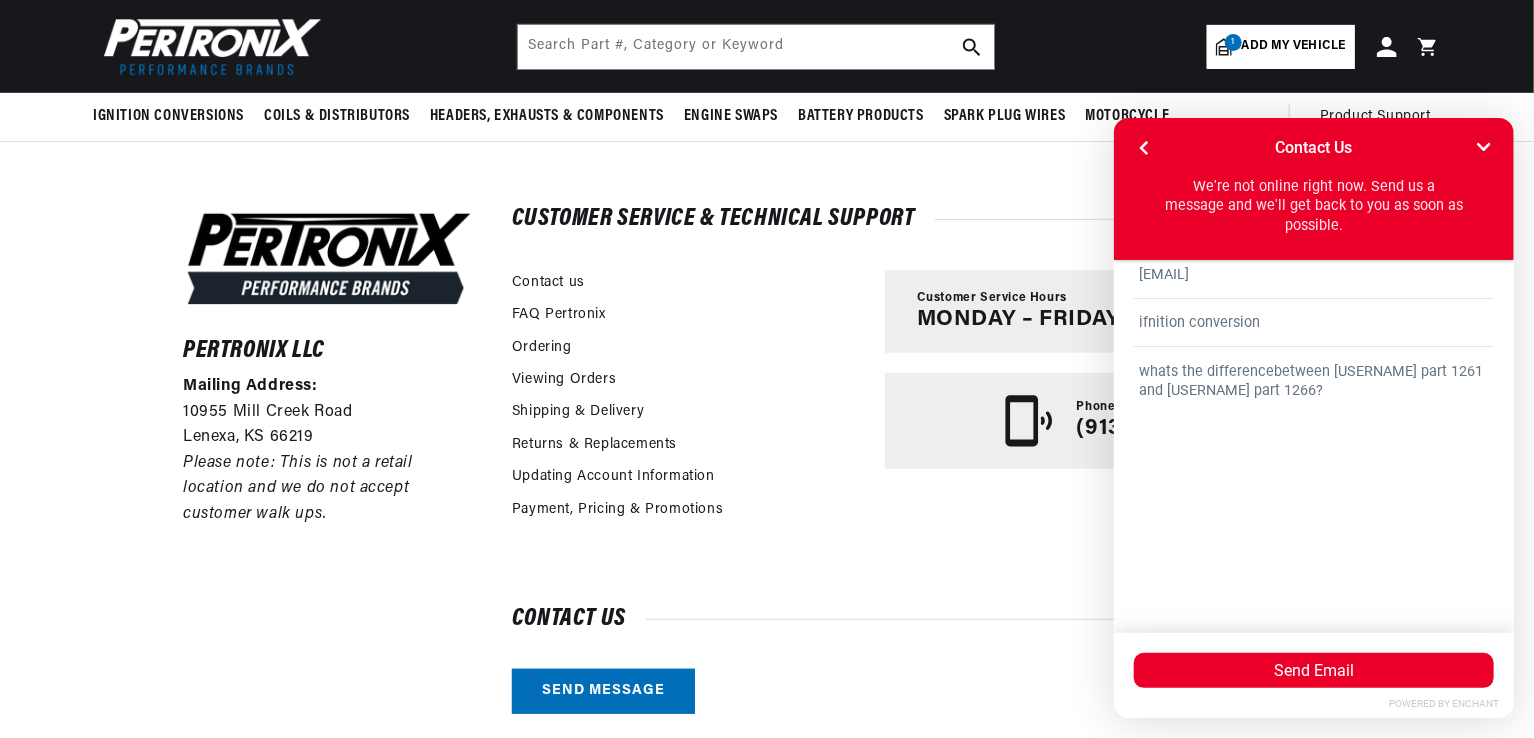 scroll, scrollTop: 0, scrollLeft: 0, axis: both 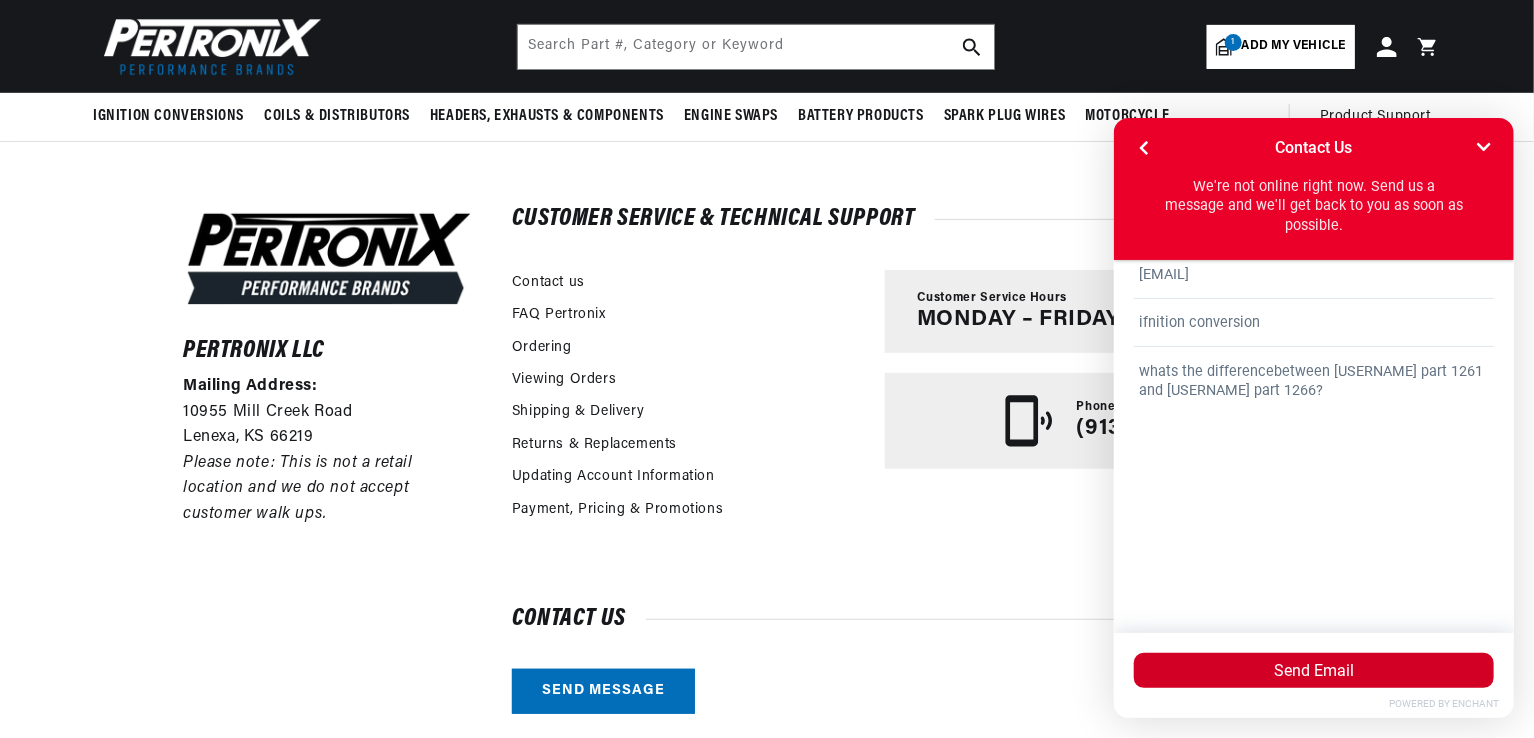 type on "whats the differencebetween [USERNAME] part 1261 and [USERNAME] part 1266?" 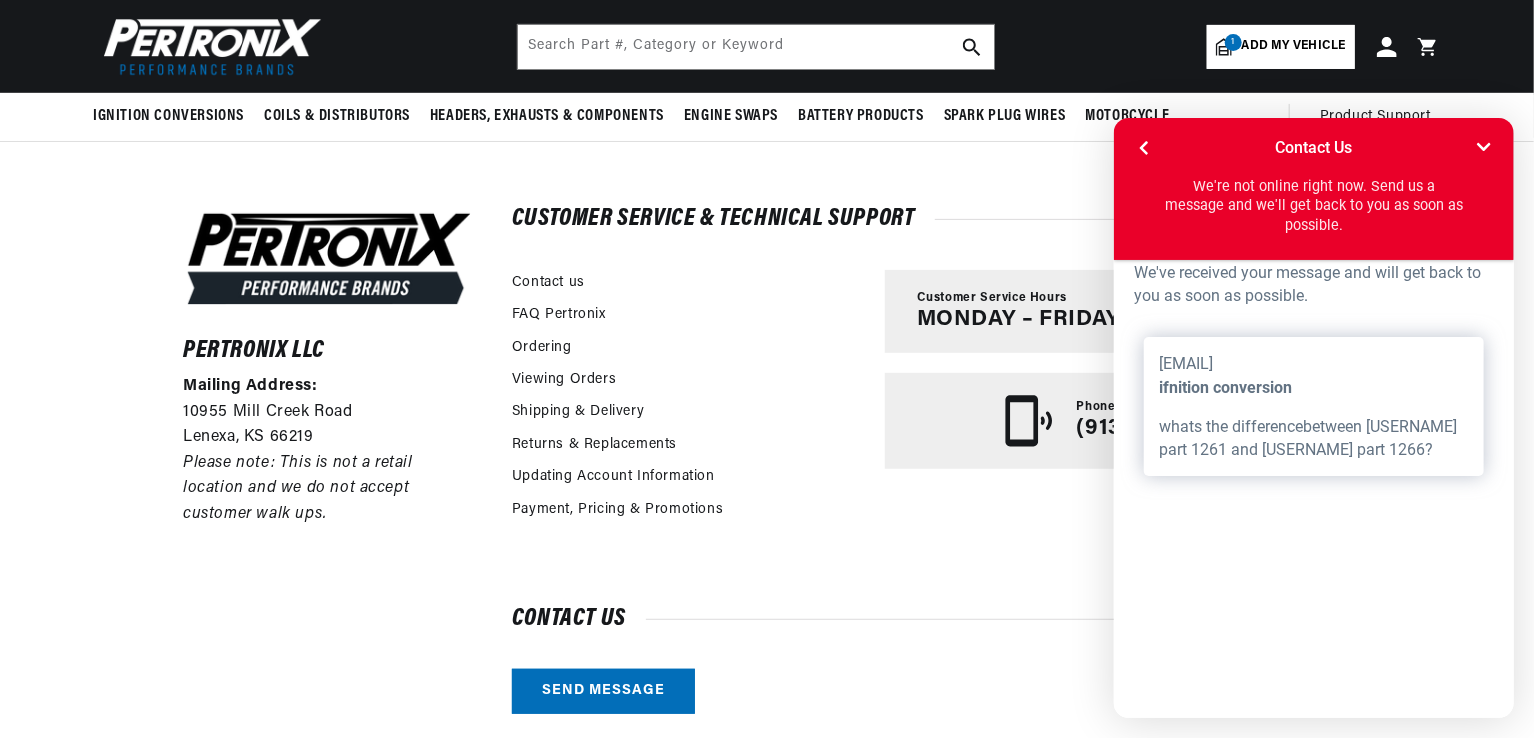 scroll, scrollTop: 0, scrollLeft: 746, axis: horizontal 